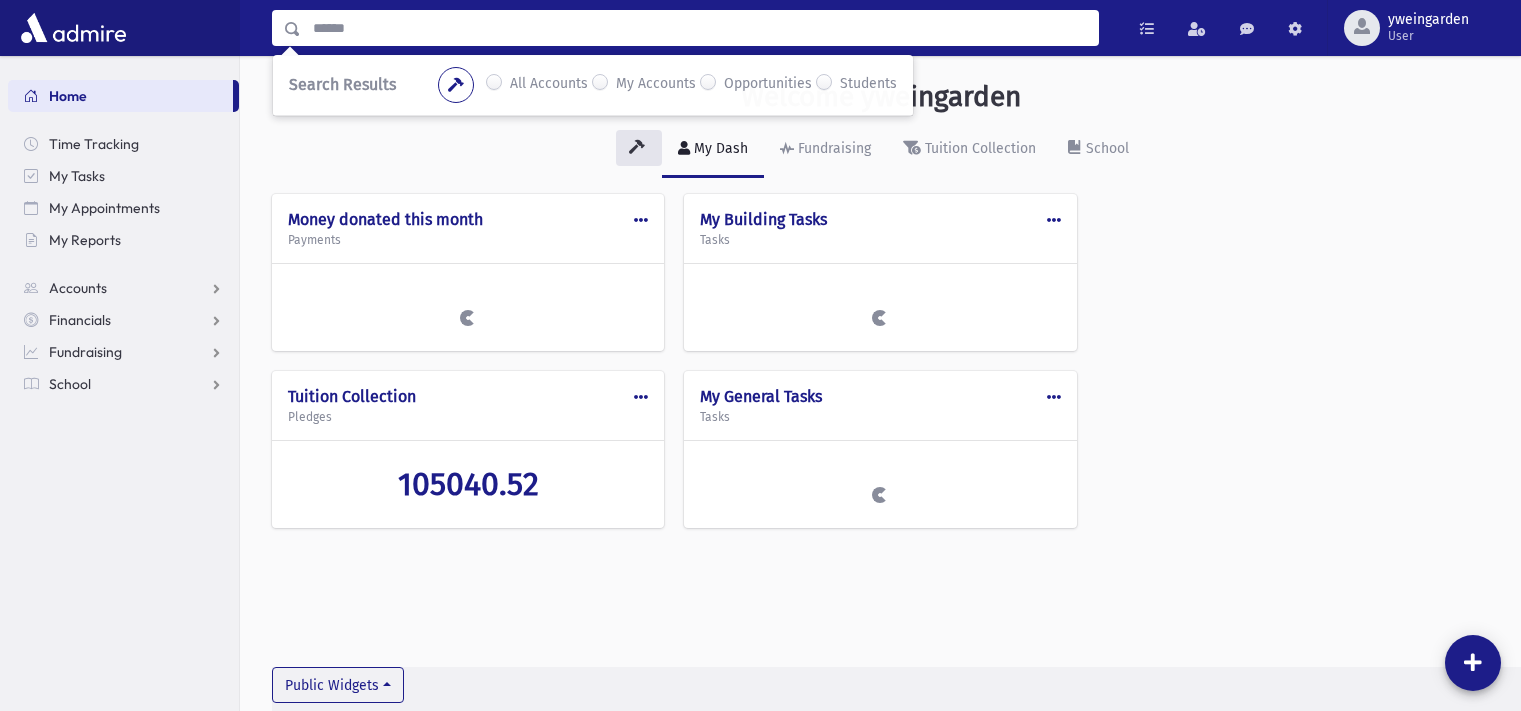 scroll, scrollTop: 0, scrollLeft: 0, axis: both 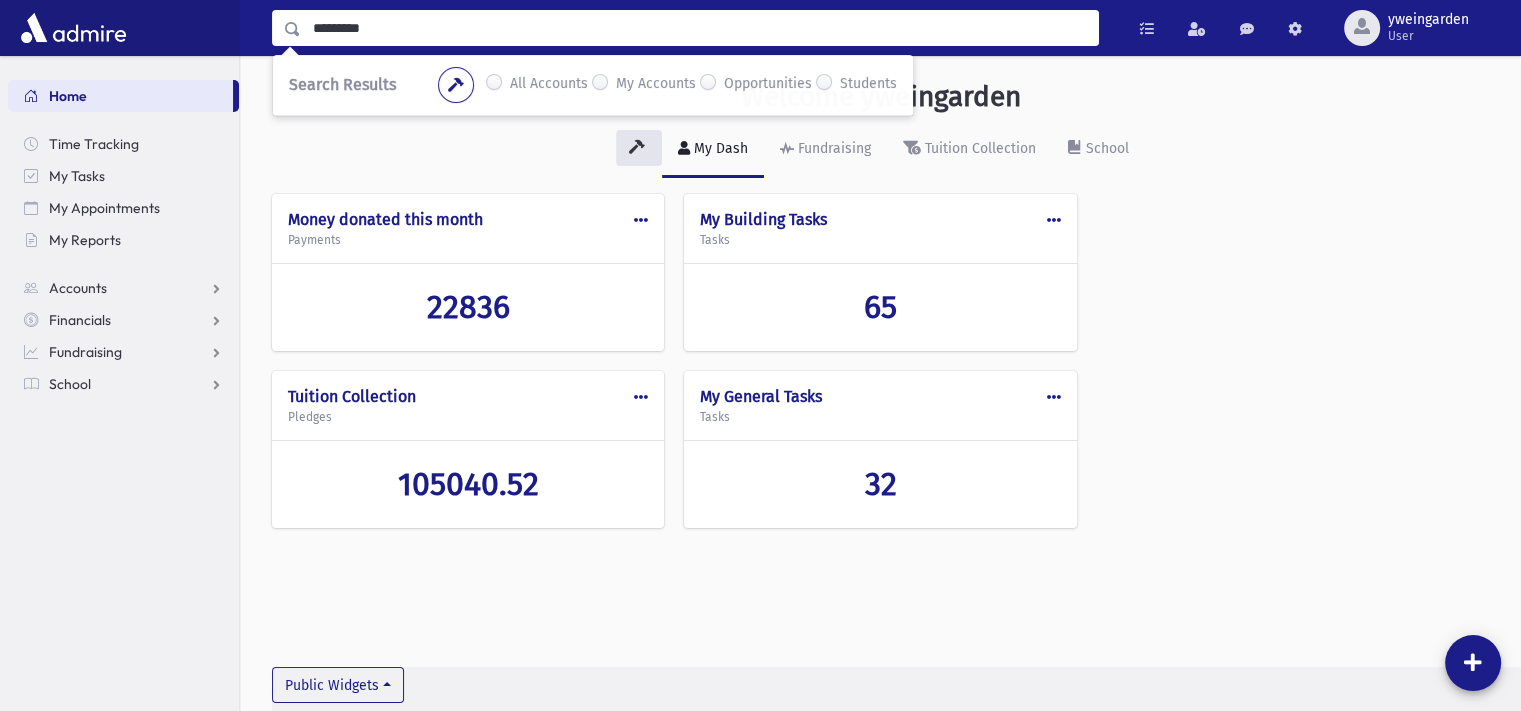 type on "*********" 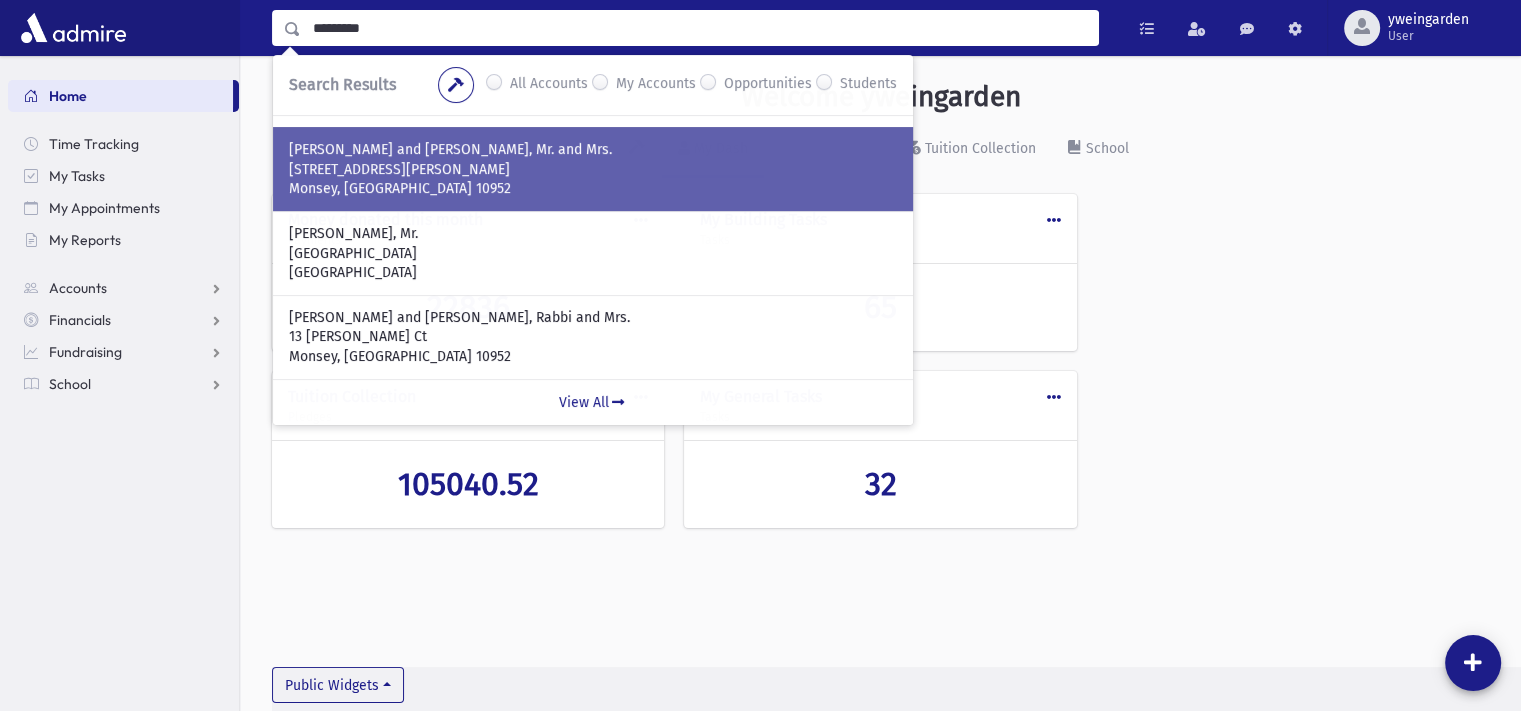 scroll, scrollTop: 266, scrollLeft: 0, axis: vertical 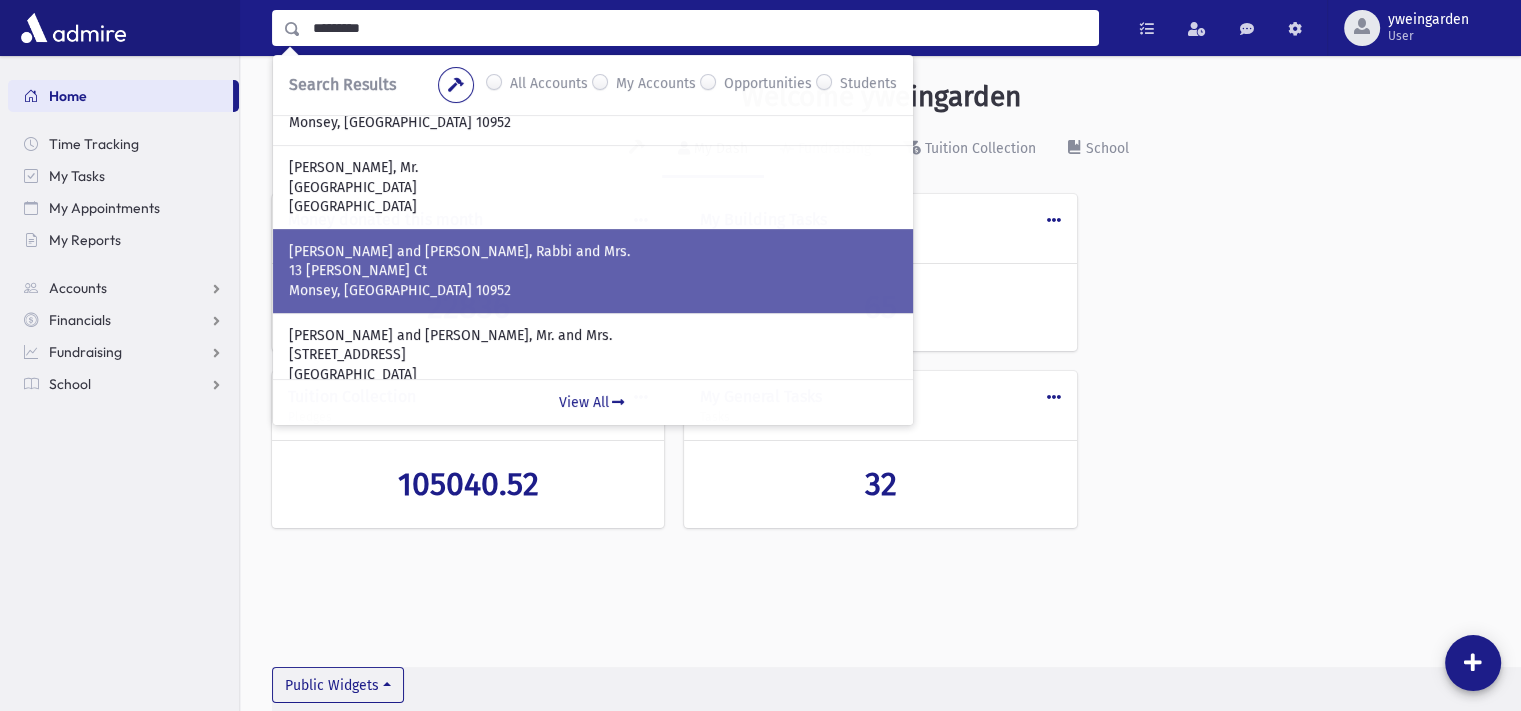 click on "13 Witzel Ct" at bounding box center (593, 271) 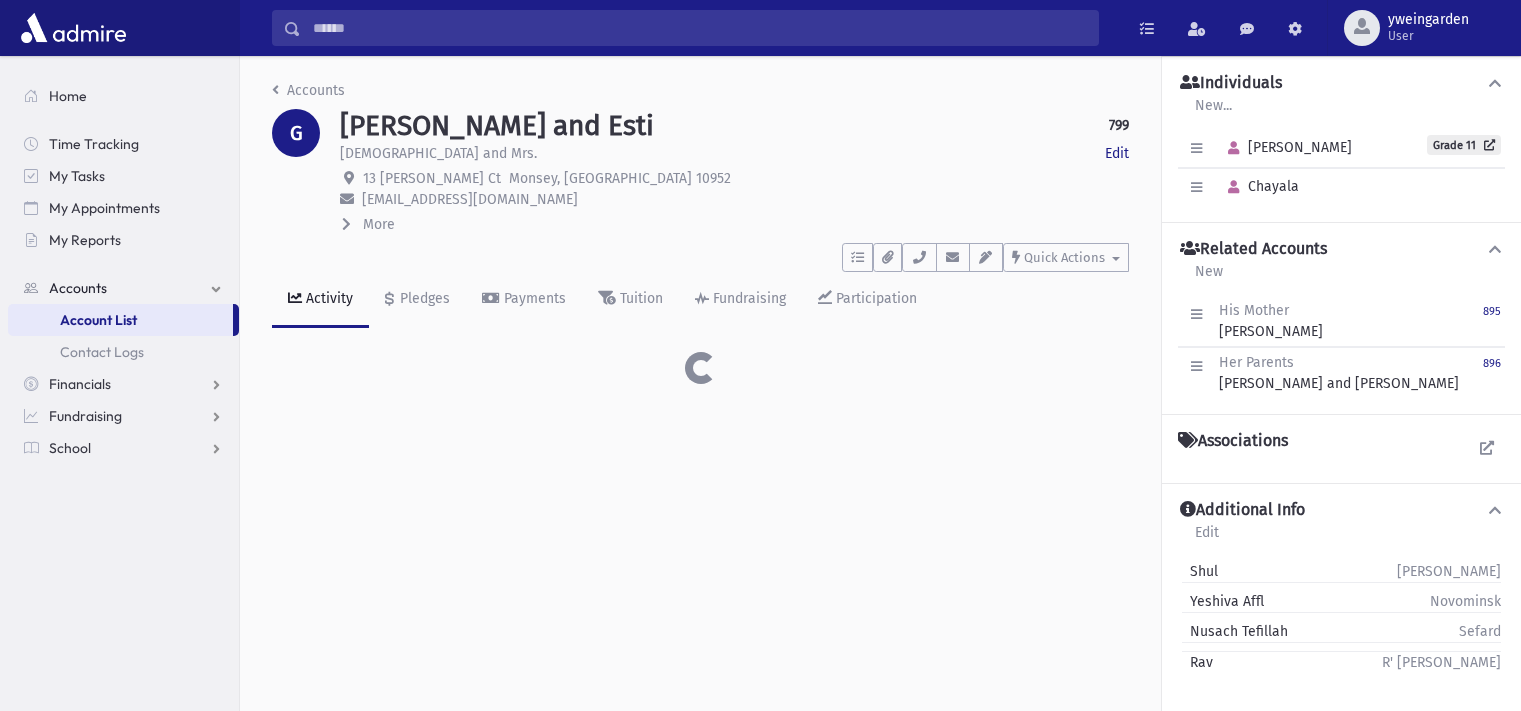 scroll, scrollTop: 0, scrollLeft: 0, axis: both 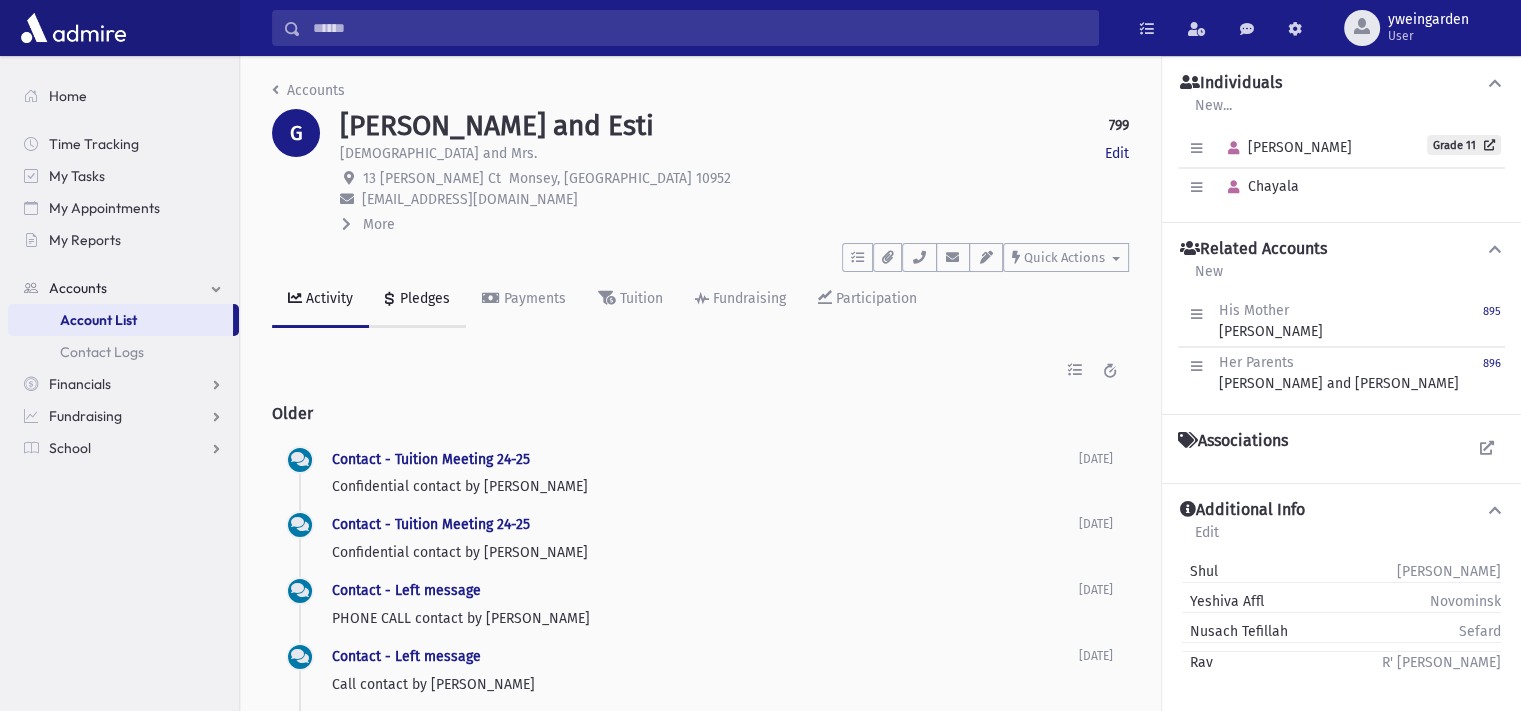 click on "Pledges" at bounding box center (423, 298) 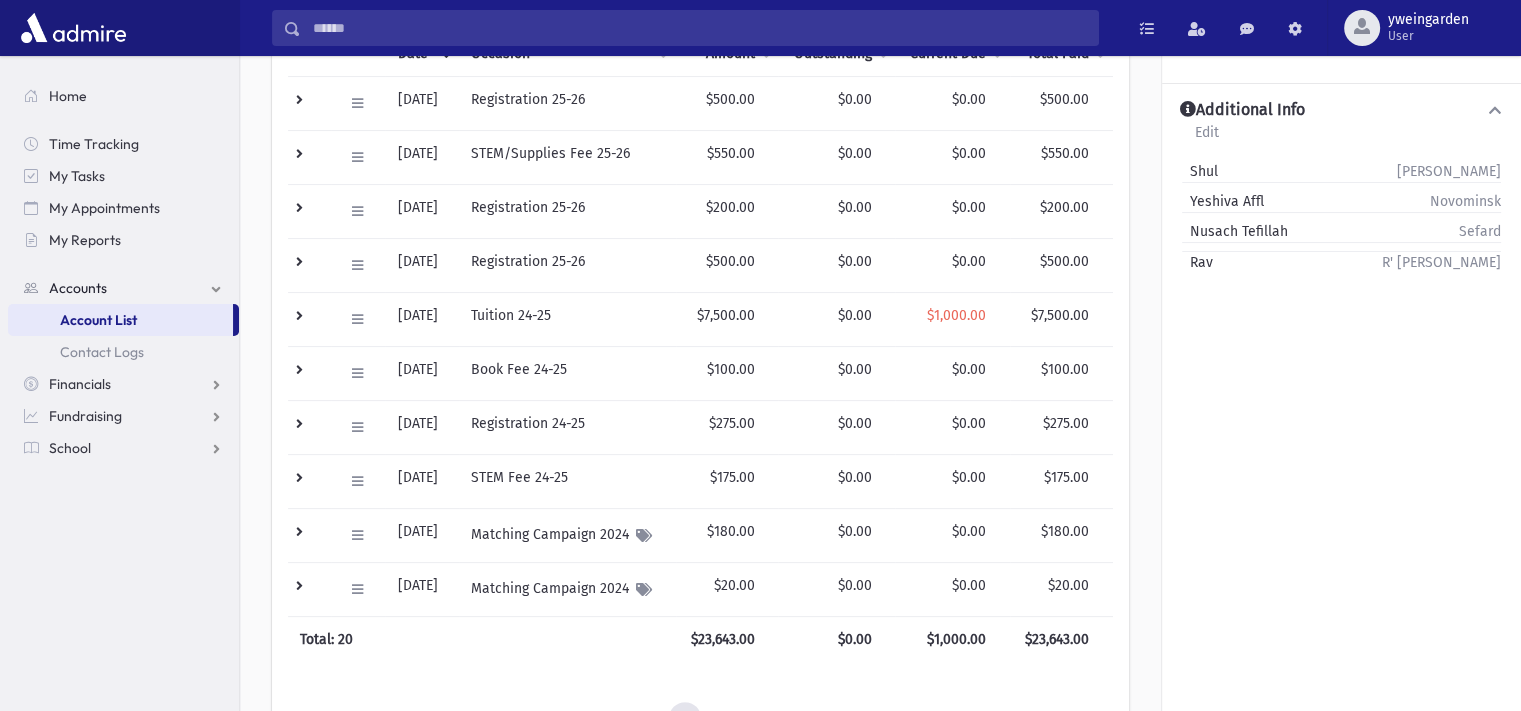 scroll, scrollTop: 0, scrollLeft: 0, axis: both 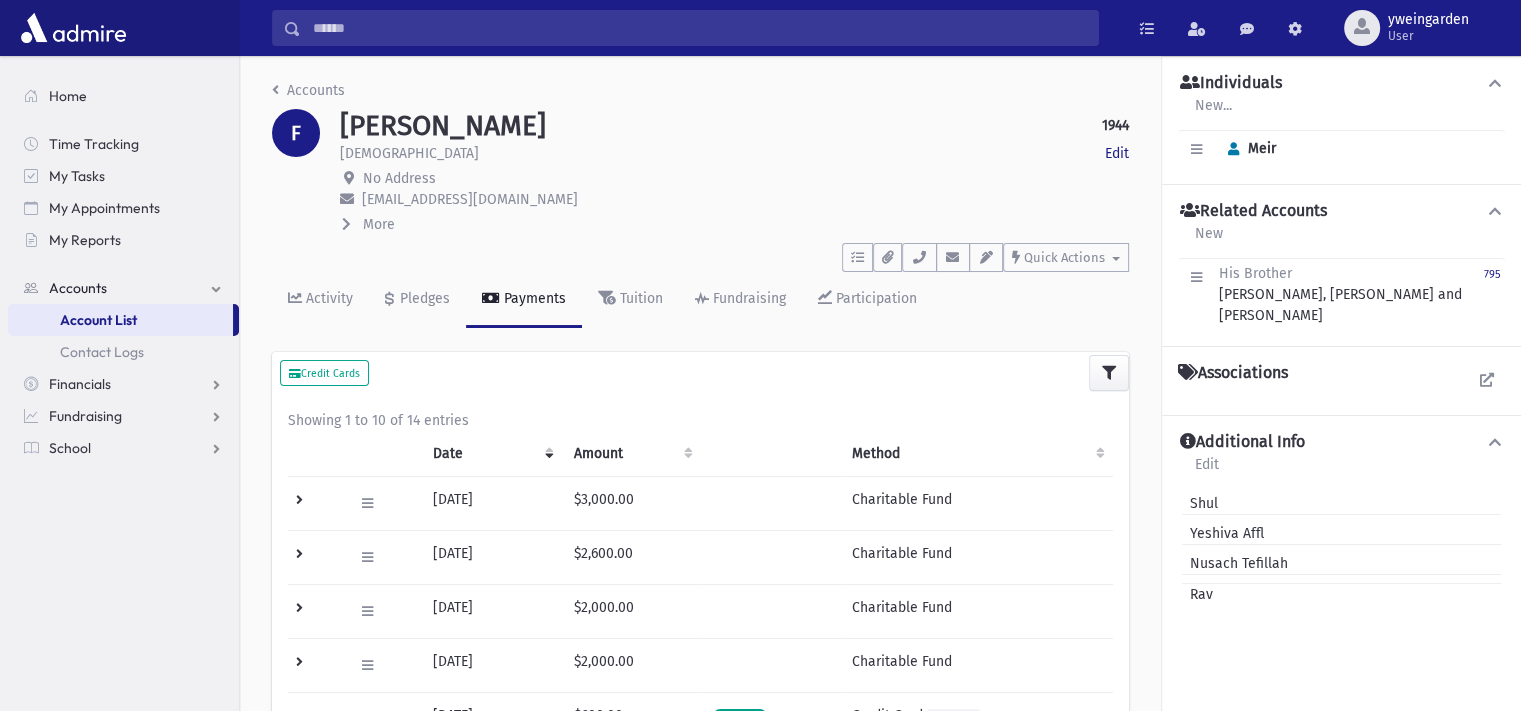 click at bounding box center [699, 28] 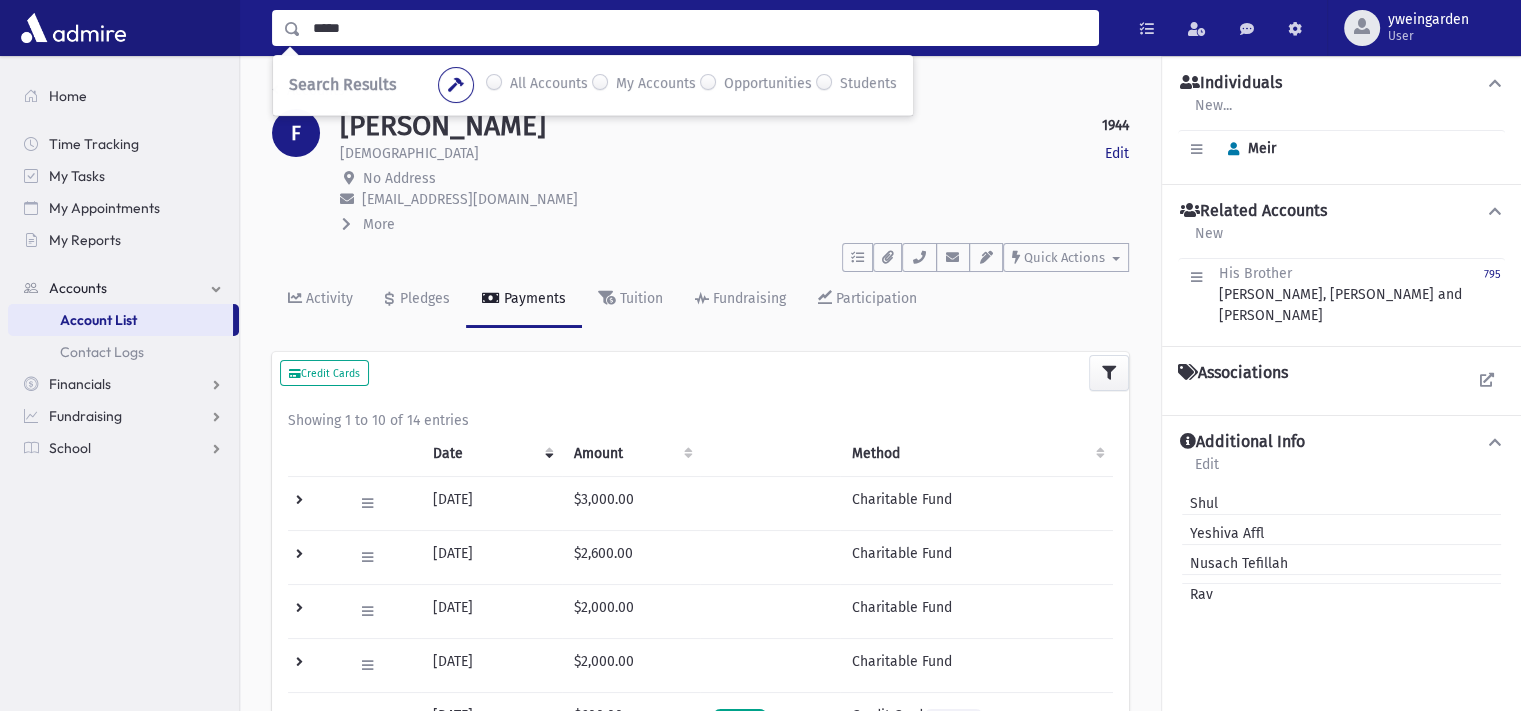 type on "*****" 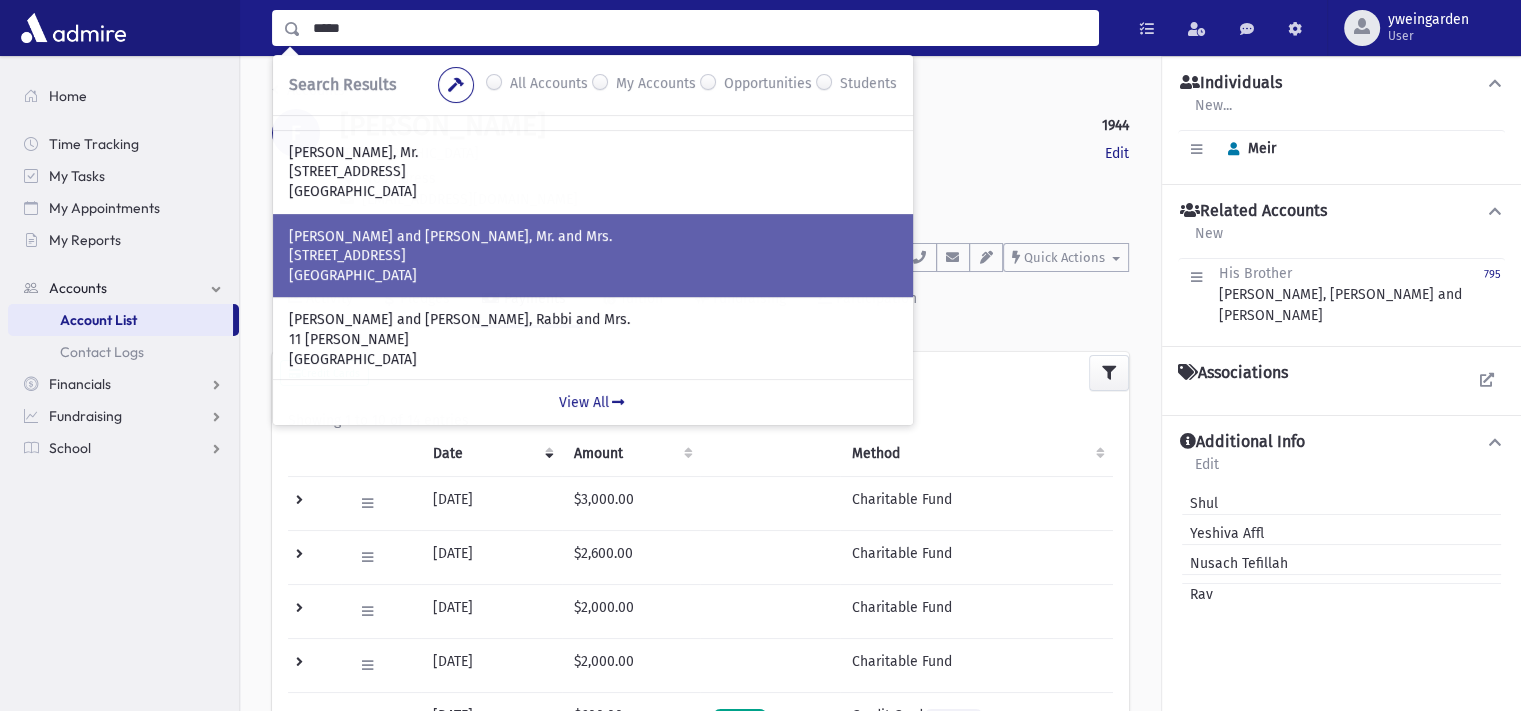 scroll, scrollTop: 133, scrollLeft: 0, axis: vertical 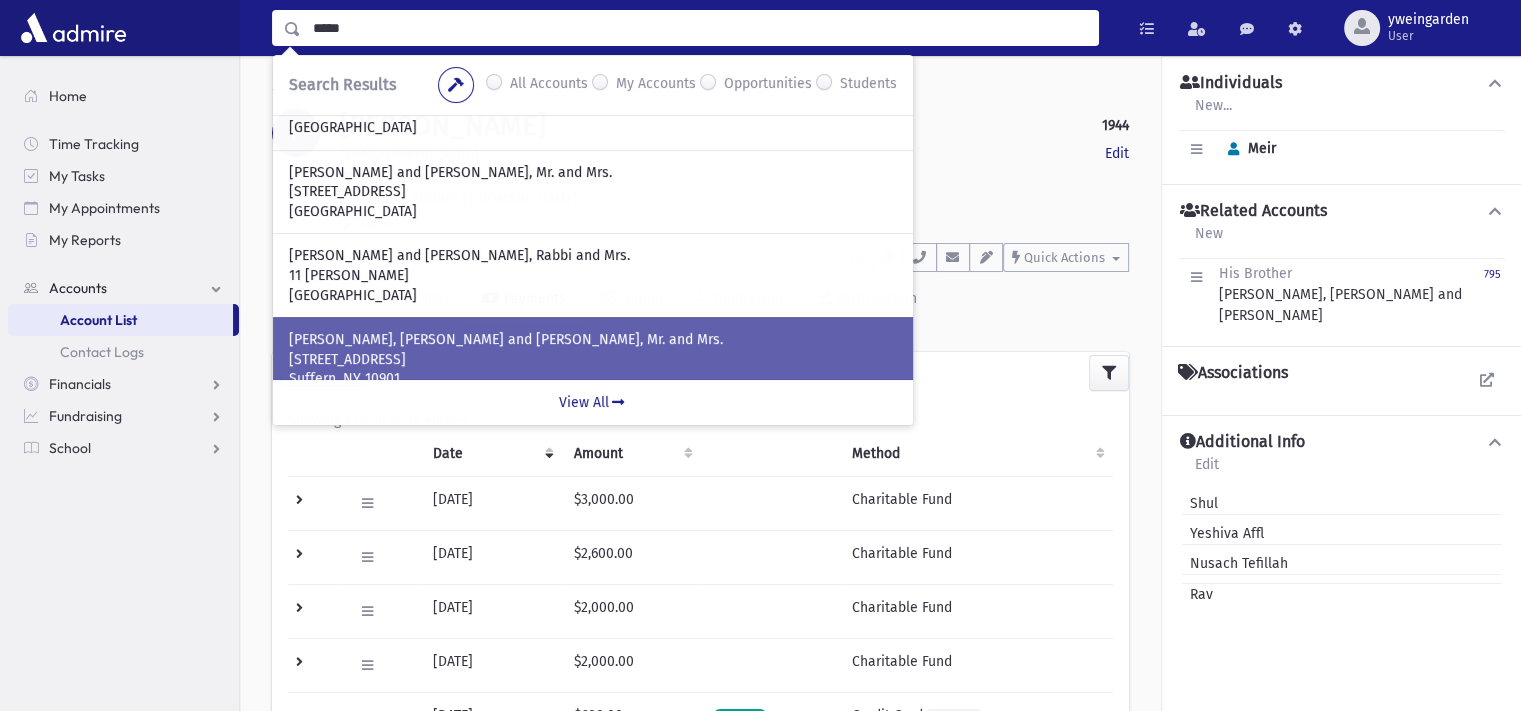 click on "2 Powder Horn Drive" at bounding box center [593, 360] 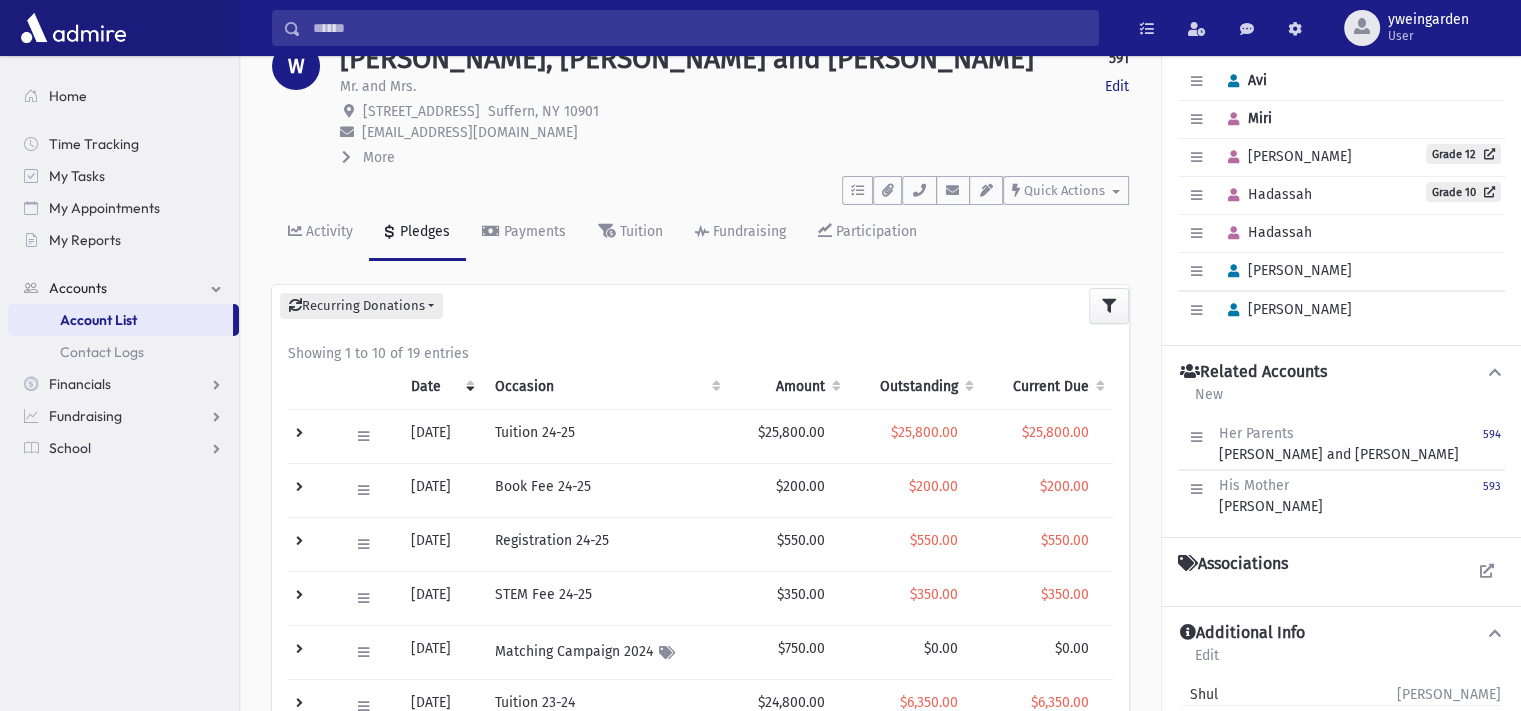 scroll, scrollTop: 133, scrollLeft: 0, axis: vertical 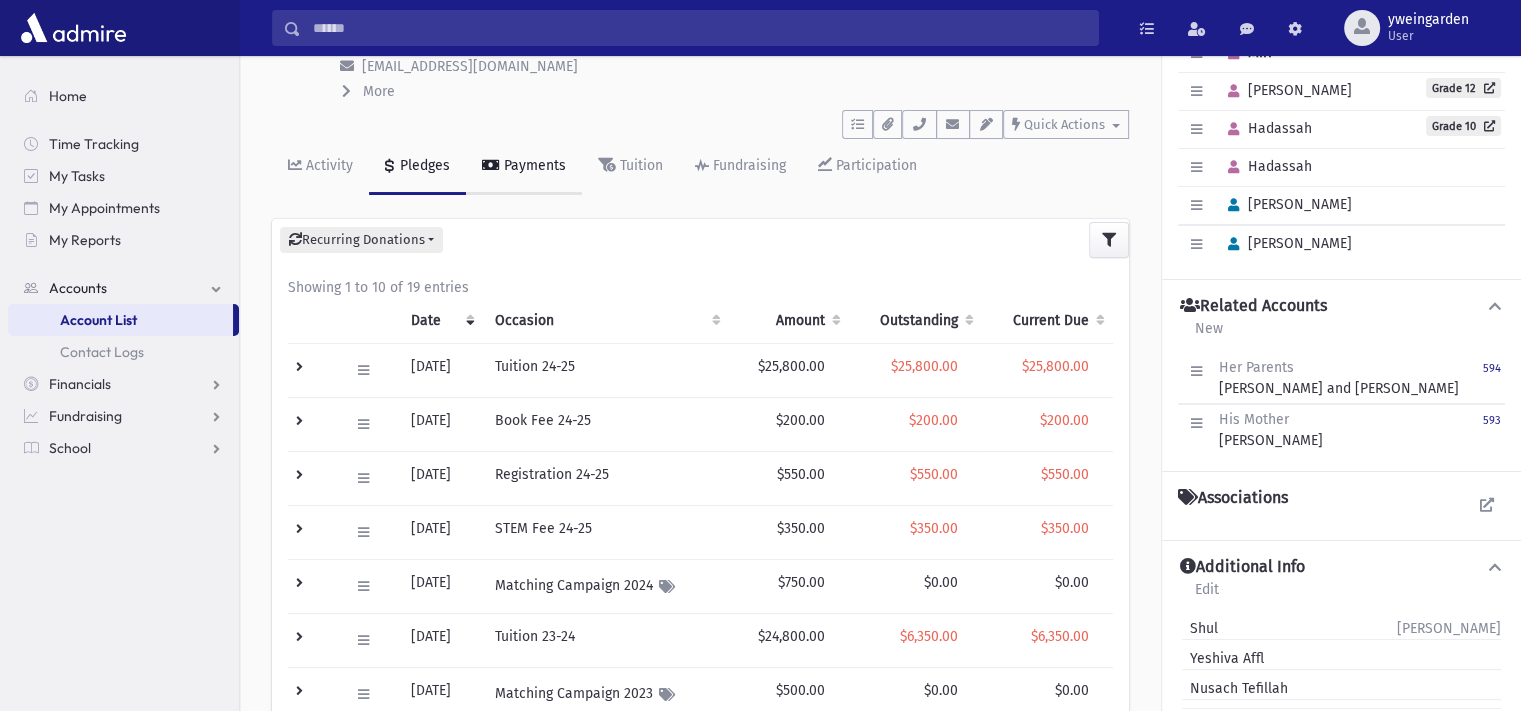click on "Payments" at bounding box center [524, 167] 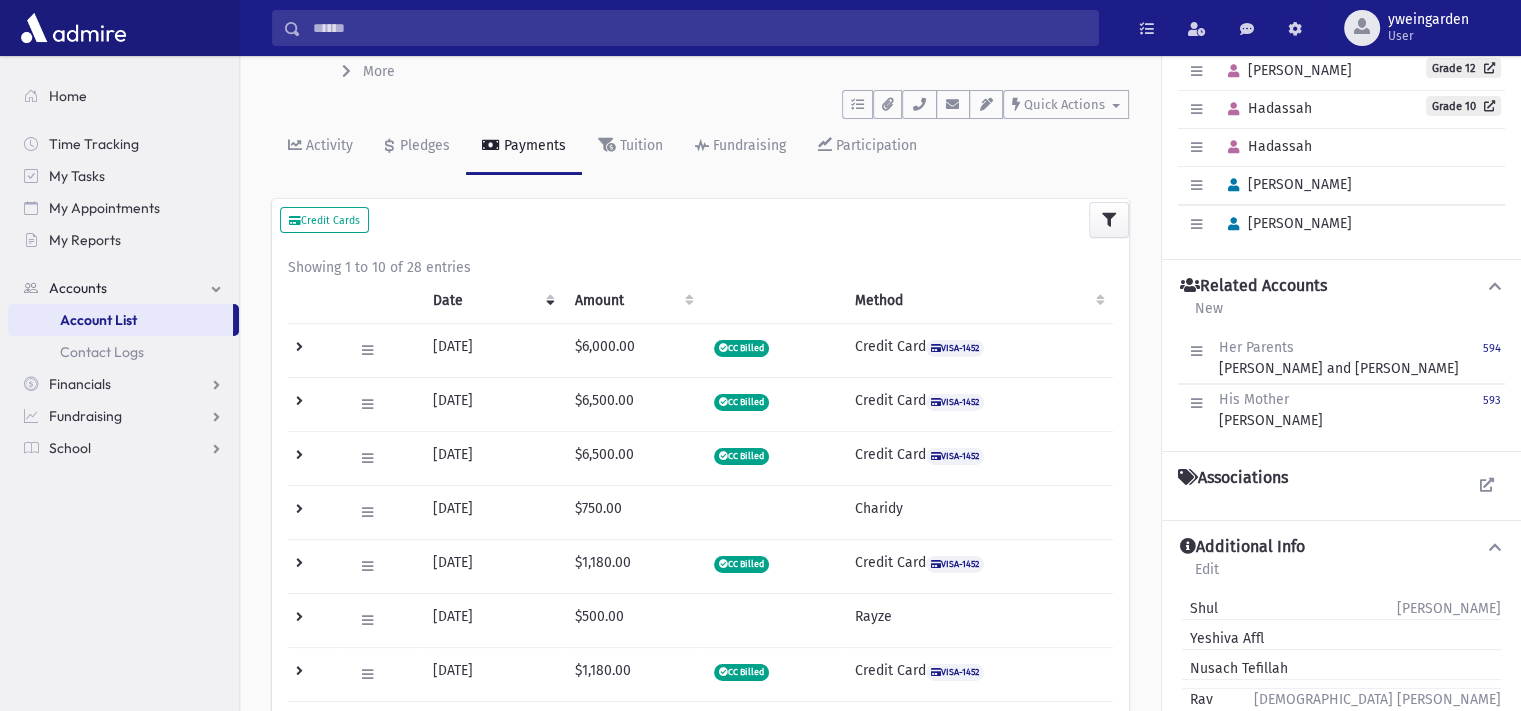 scroll, scrollTop: 266, scrollLeft: 0, axis: vertical 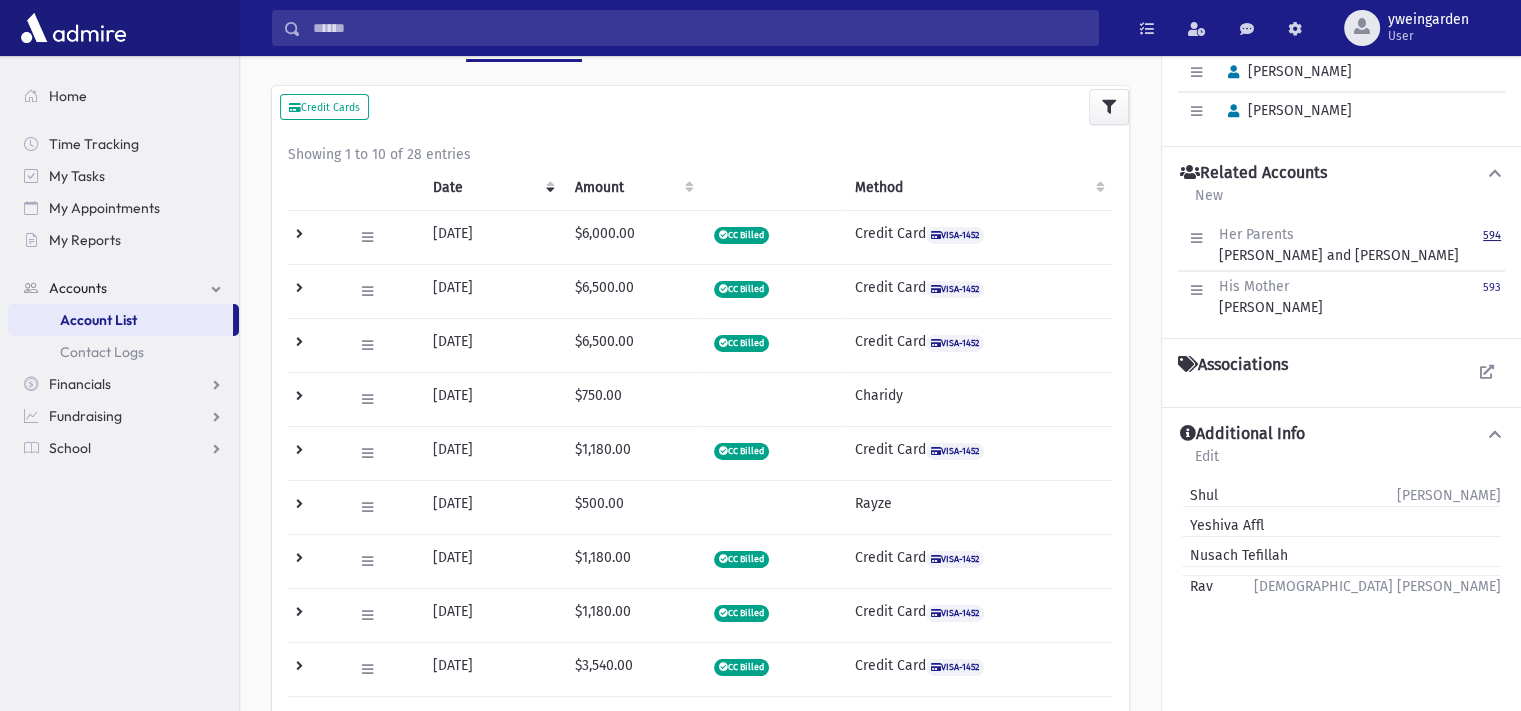 click on "594" at bounding box center (1492, 235) 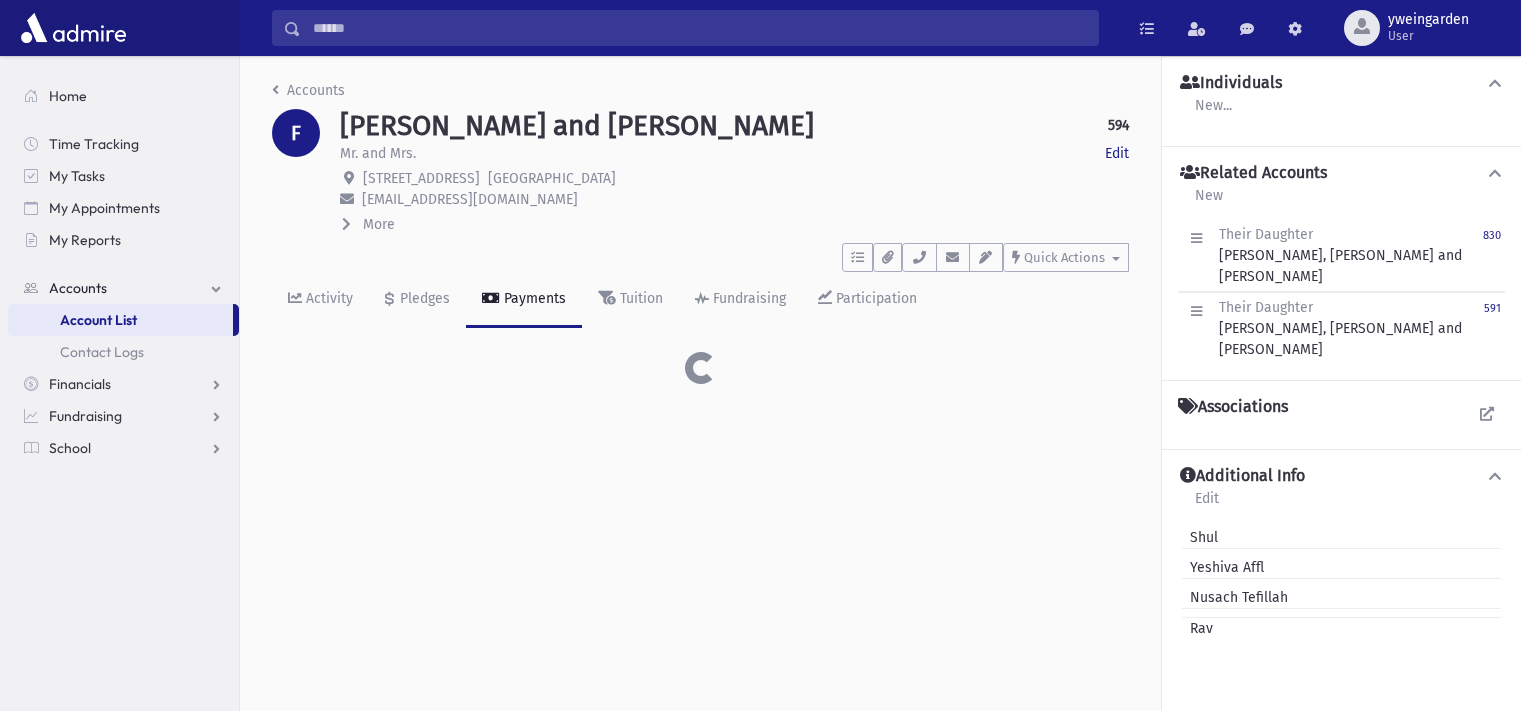 scroll, scrollTop: 0, scrollLeft: 0, axis: both 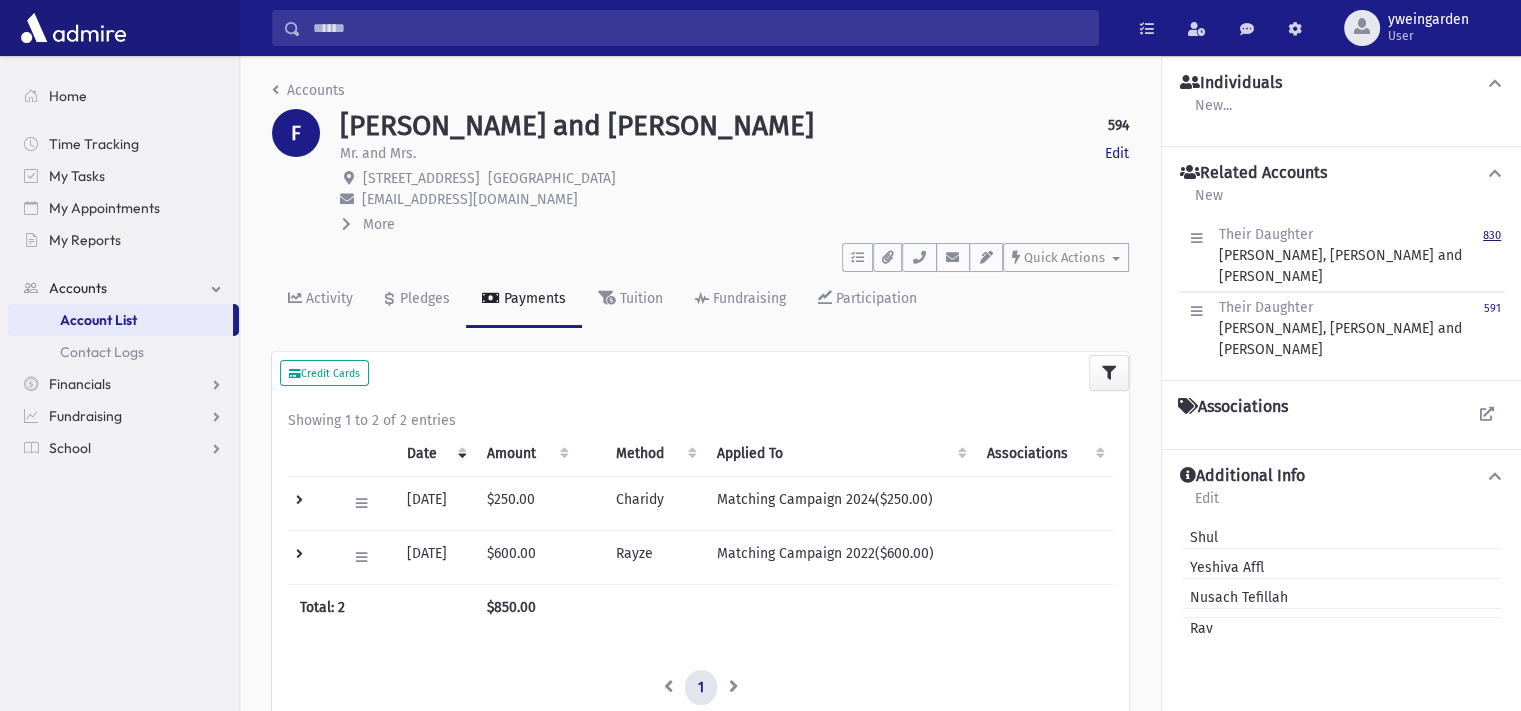 click on "830" at bounding box center [1492, 235] 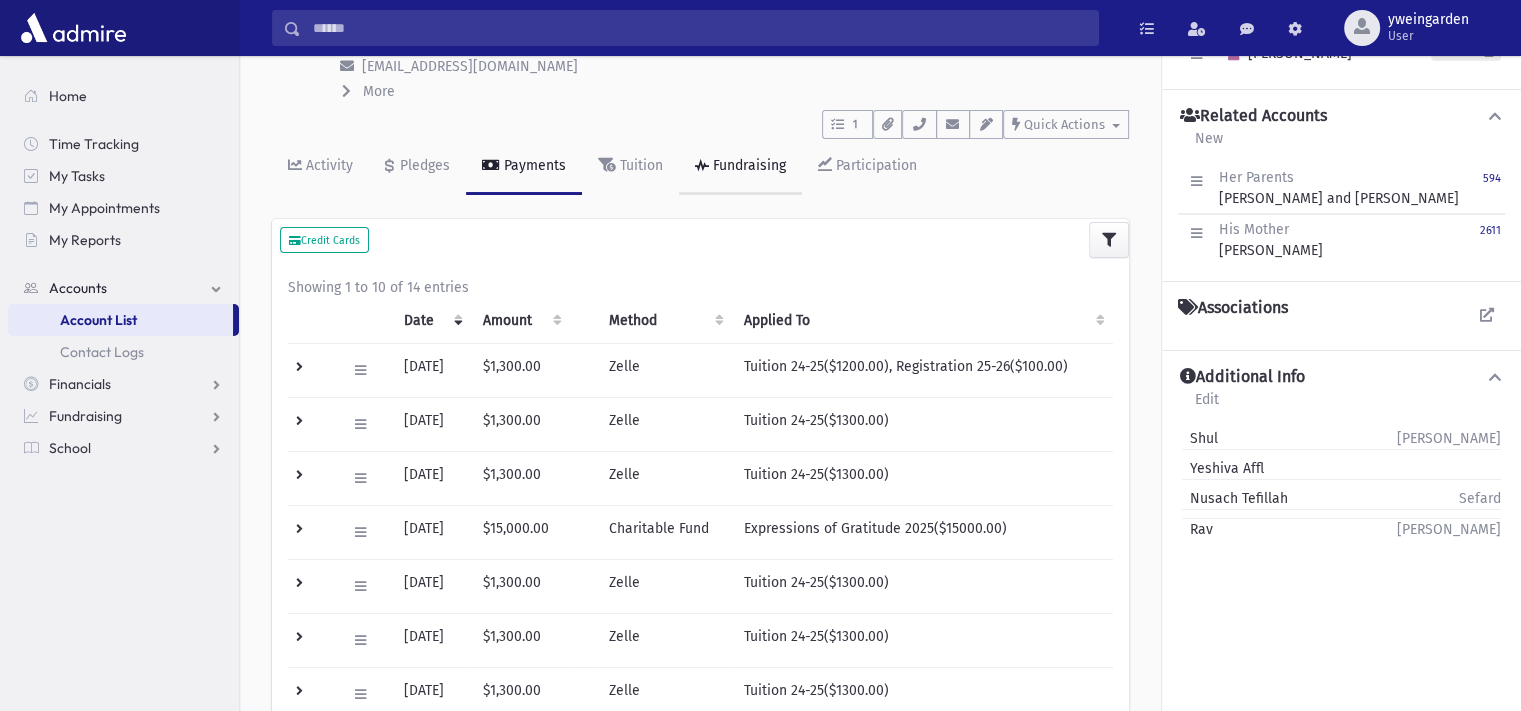 scroll, scrollTop: 266, scrollLeft: 0, axis: vertical 